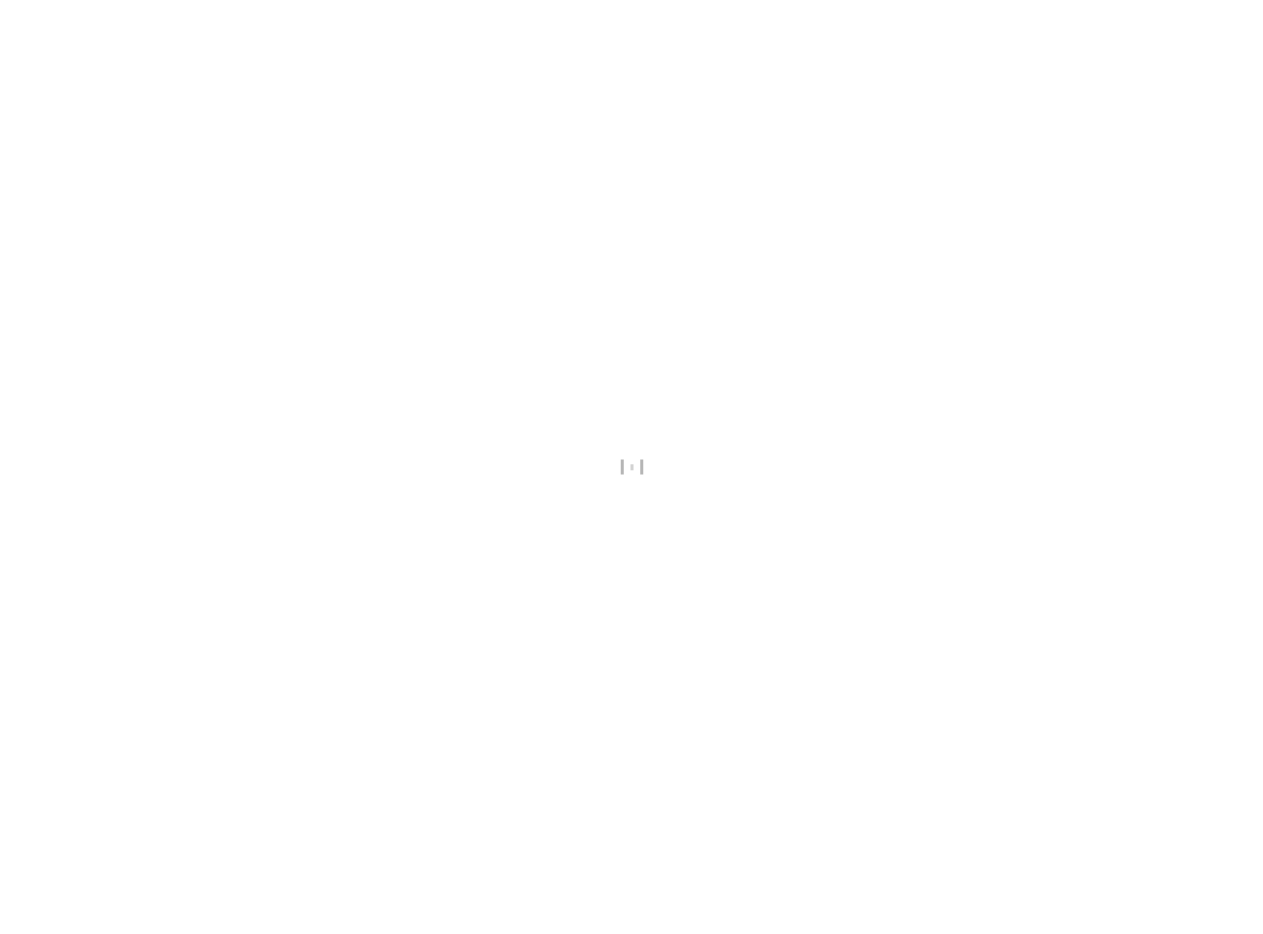 scroll, scrollTop: 0, scrollLeft: 0, axis: both 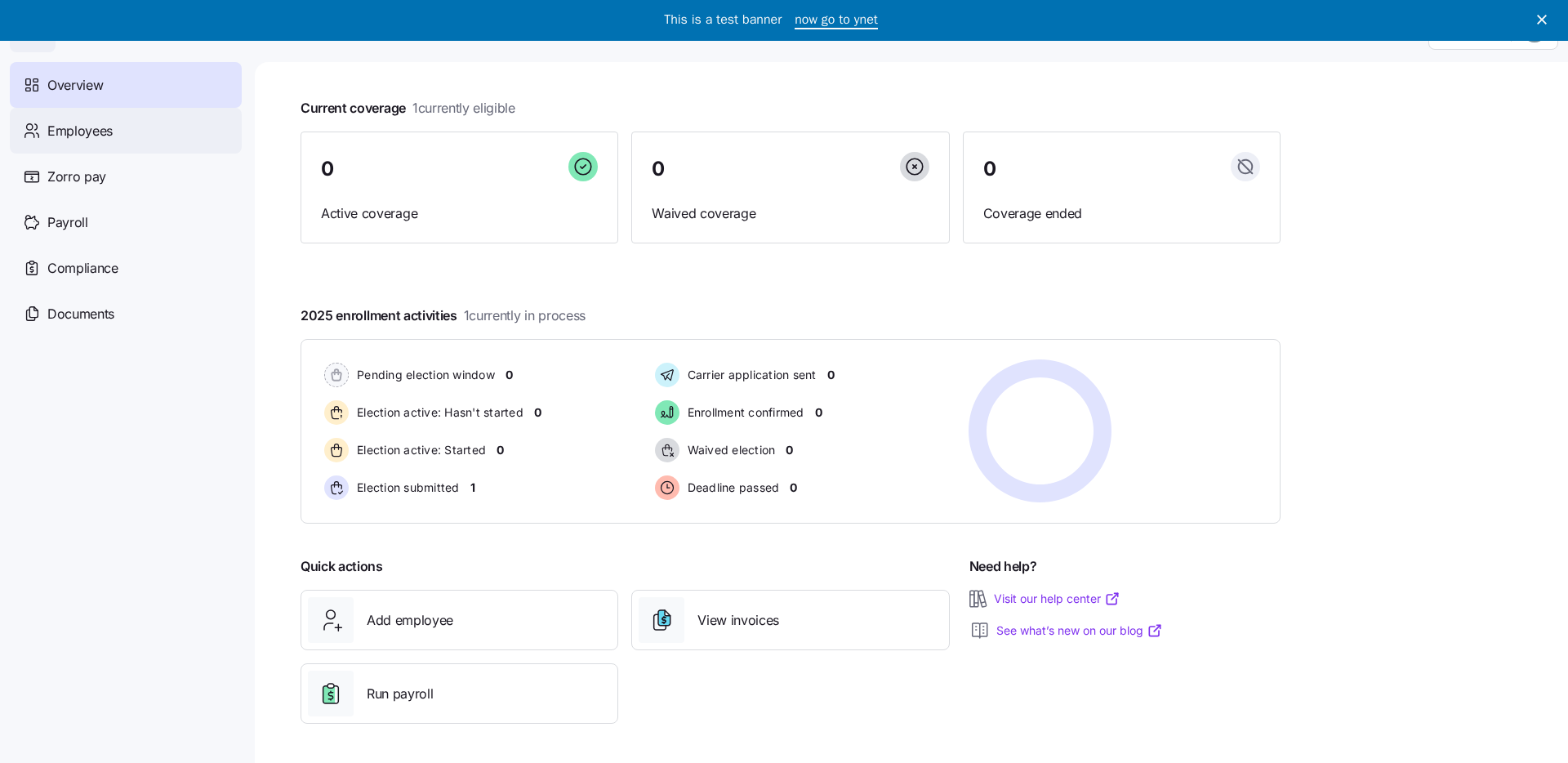 click on "Employees" at bounding box center (126, 131) 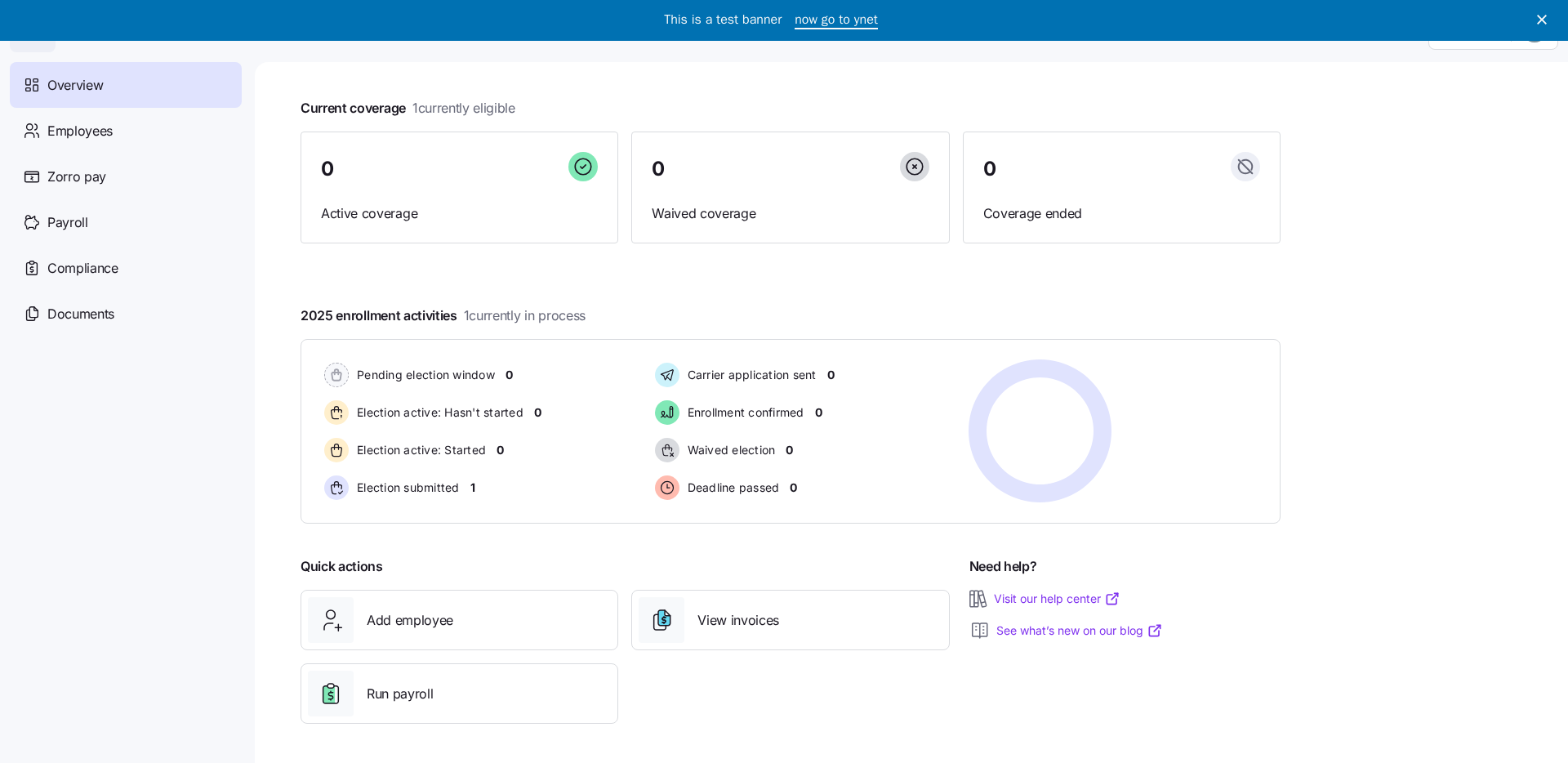 scroll, scrollTop: 0, scrollLeft: 0, axis: both 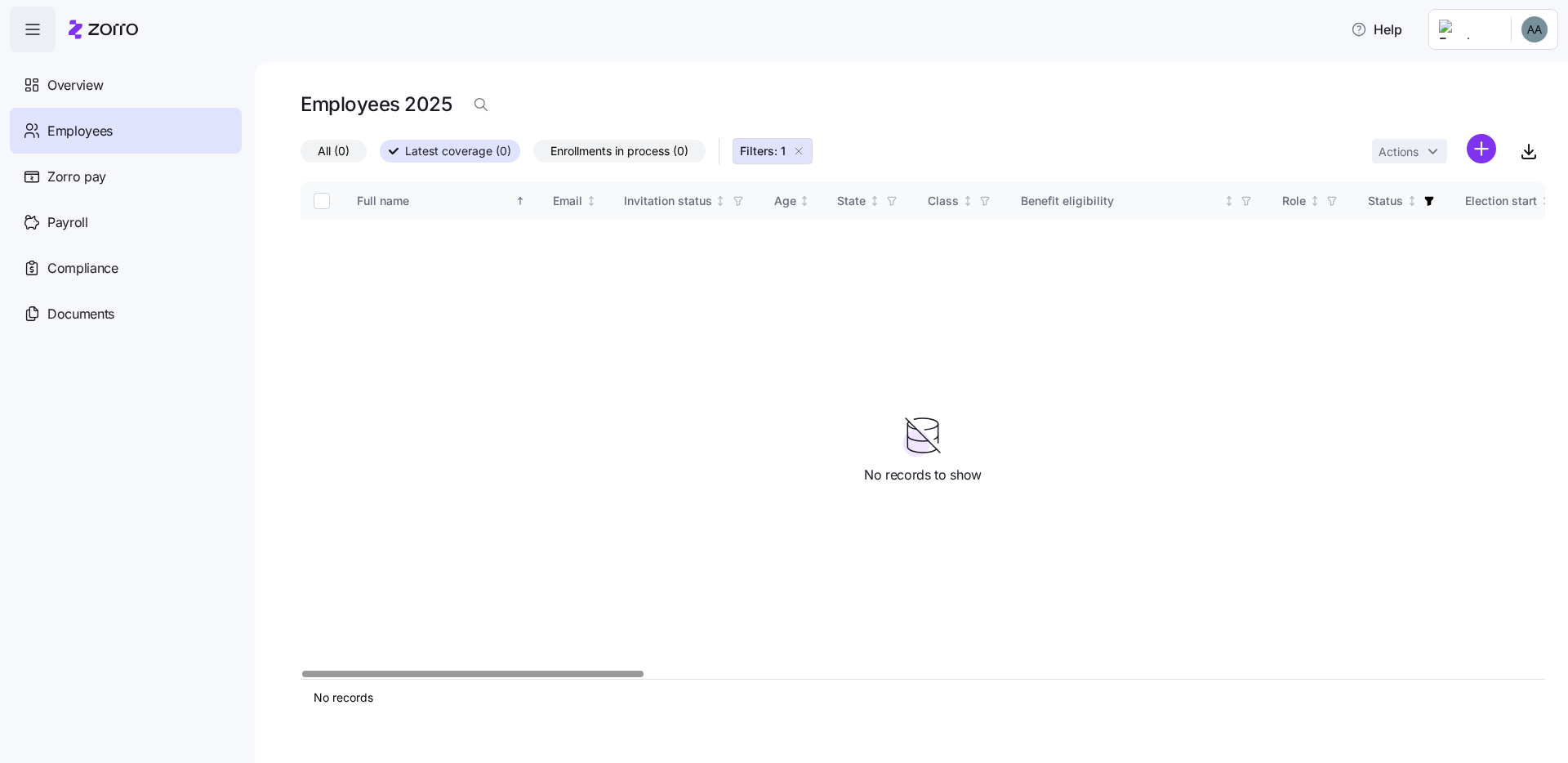 click on "Help Overview Employees Zorro pay Payroll Compliance Documents Employees 2025 All (0) Latest coverage (0) Enrollments in process (0) Filters: 1 Actions Full name Email Invitation status Age State Class Benefit eligibility Role Status Election start Election end Coverage start Coverage end Type QLE Submission type Submission date Combined plan Payment method Initial payment status Auto-pay status Carrier Plan name Plan ID Plan market Family unit Children HSA eligible Premium Employer contribution Employee contribution Allowance Zorro ID No records No records to show Employees | Zorro" at bounding box center (784, 377) 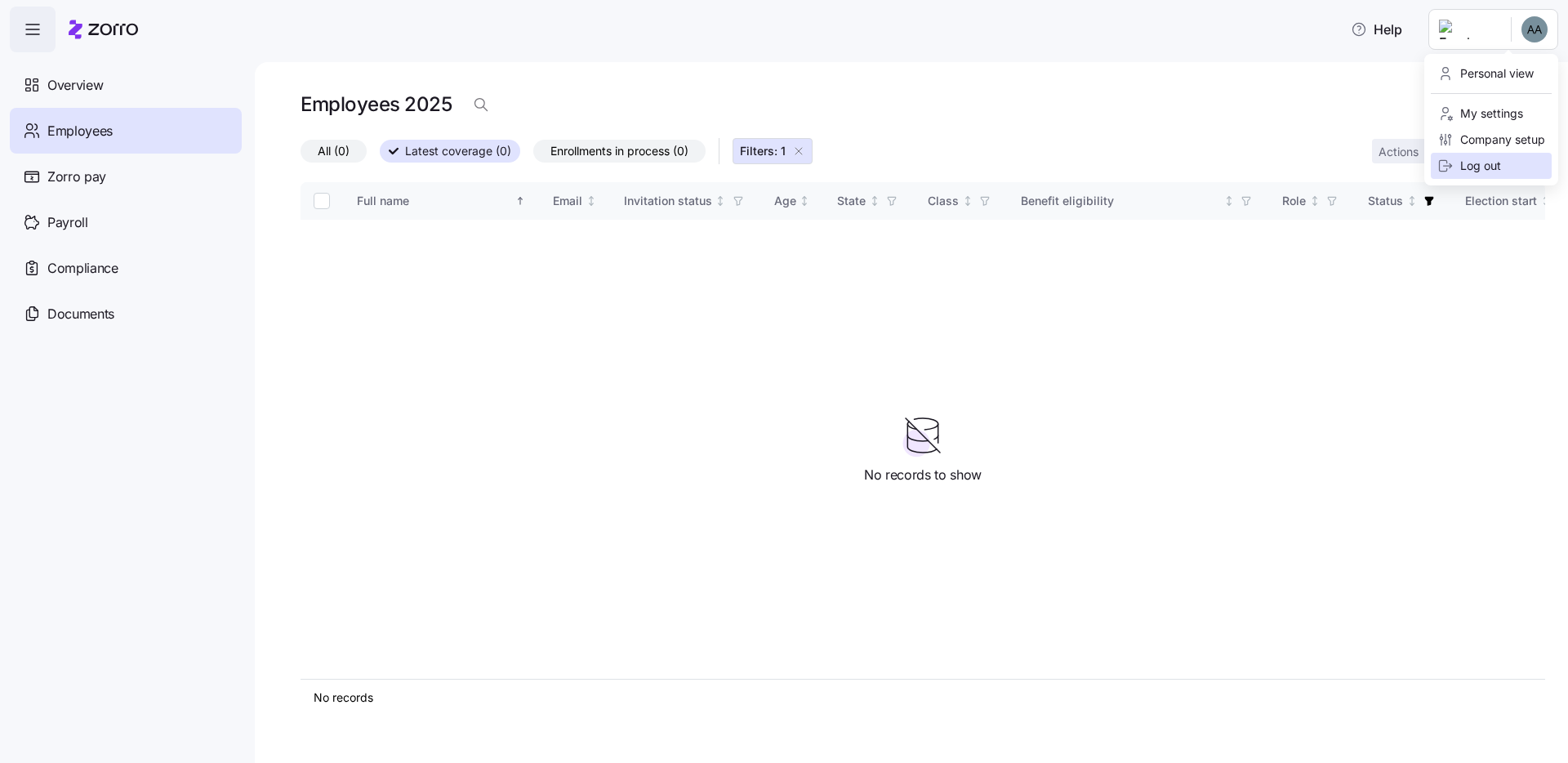 click on "Log out" at bounding box center (1491, 166) 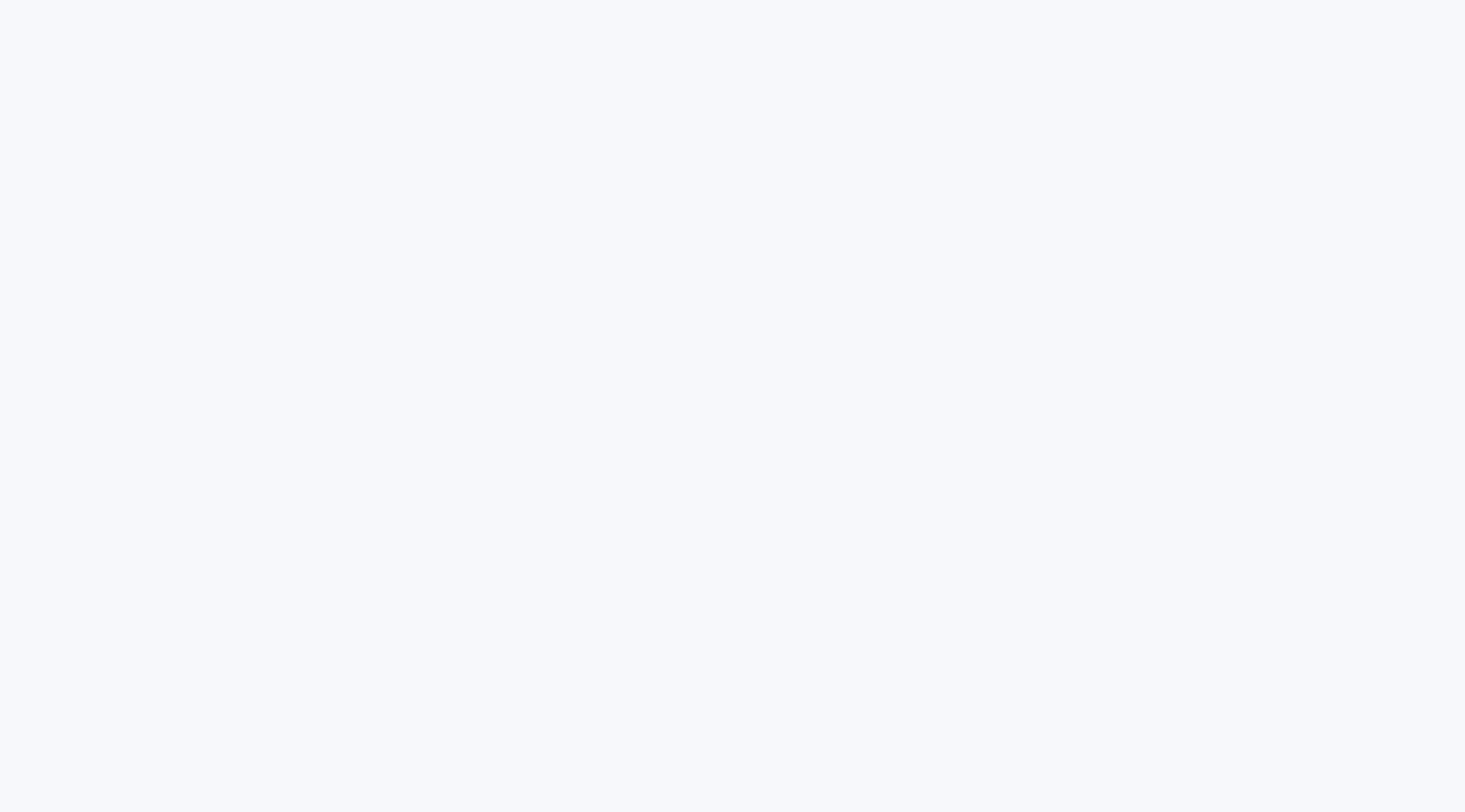 scroll, scrollTop: 0, scrollLeft: 0, axis: both 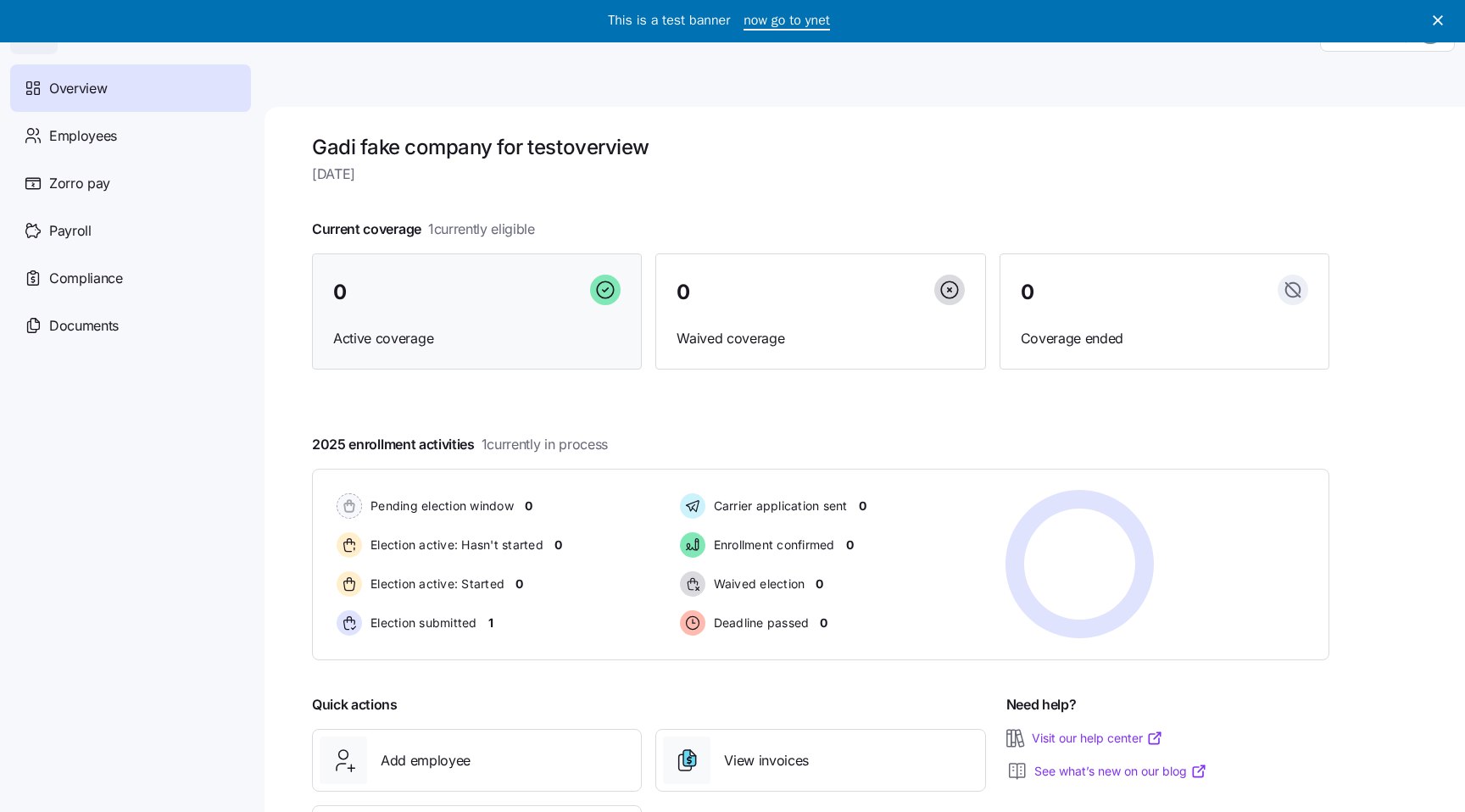 click on "0 Active coverage" at bounding box center (476, 312) 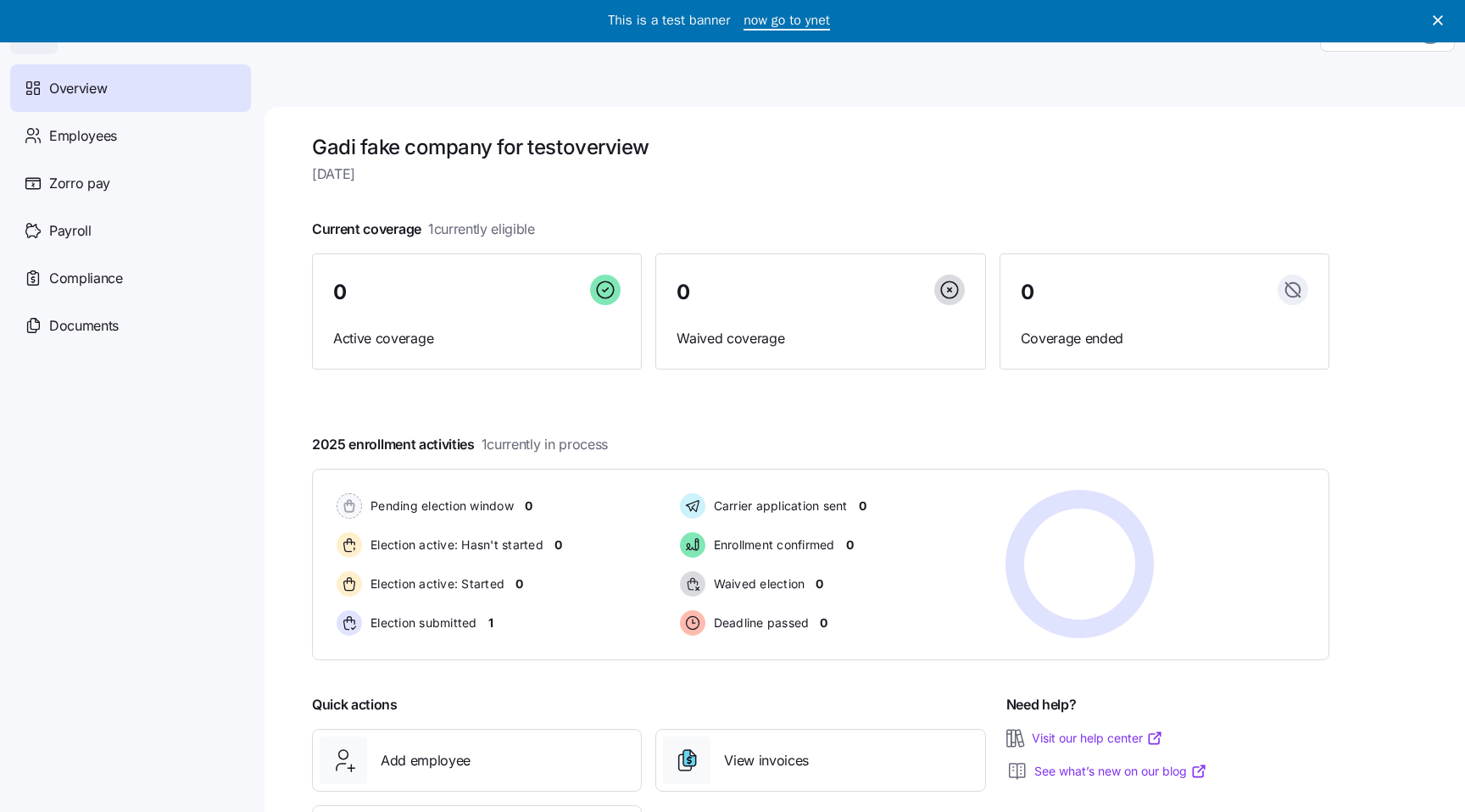 scroll, scrollTop: 54, scrollLeft: 0, axis: vertical 